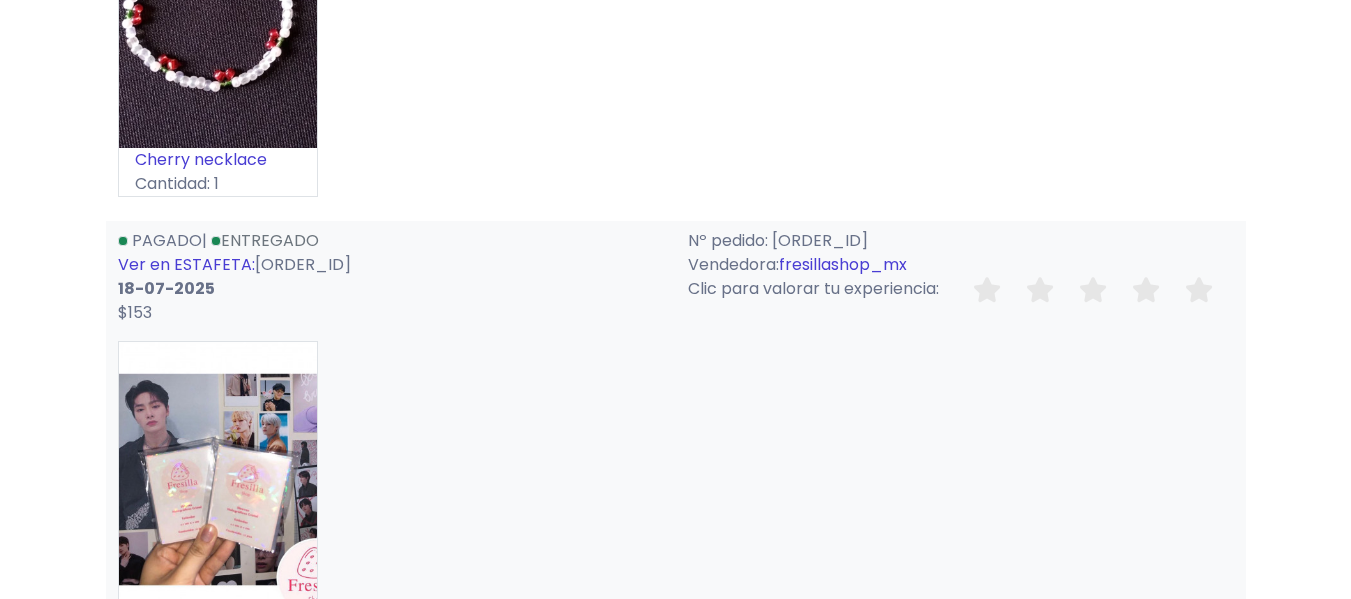 scroll, scrollTop: 2500, scrollLeft: 0, axis: vertical 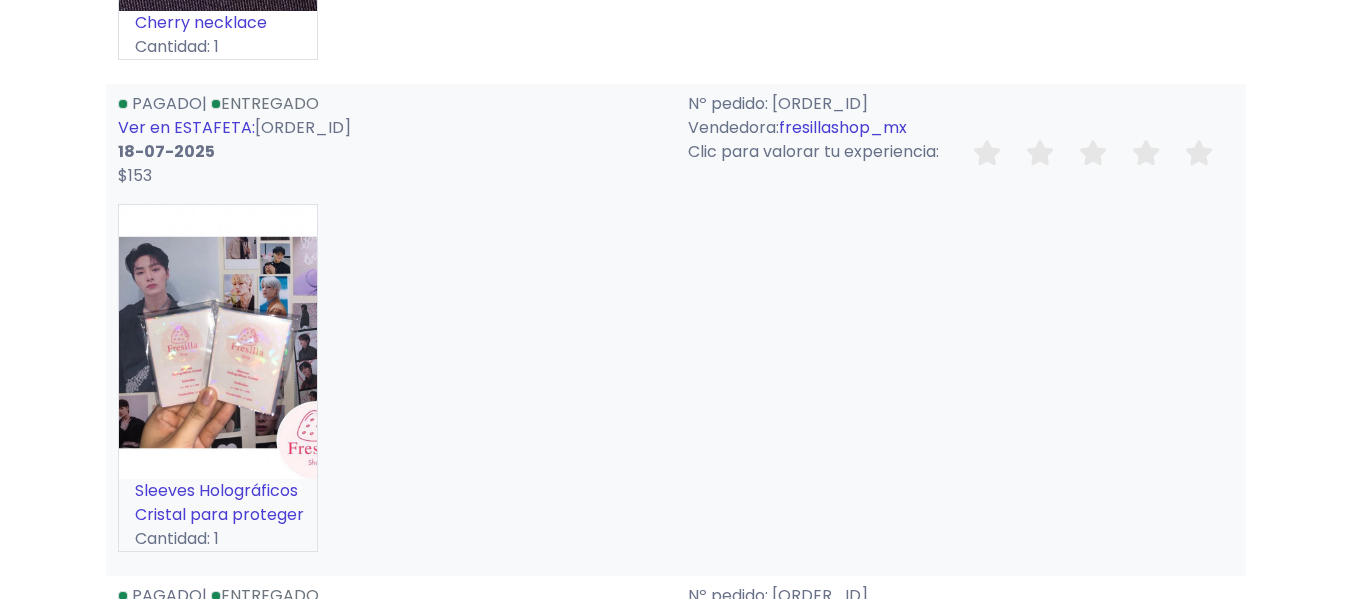 click on "Sleeves Holográficos Cristal para proteger" at bounding box center (219, 502) 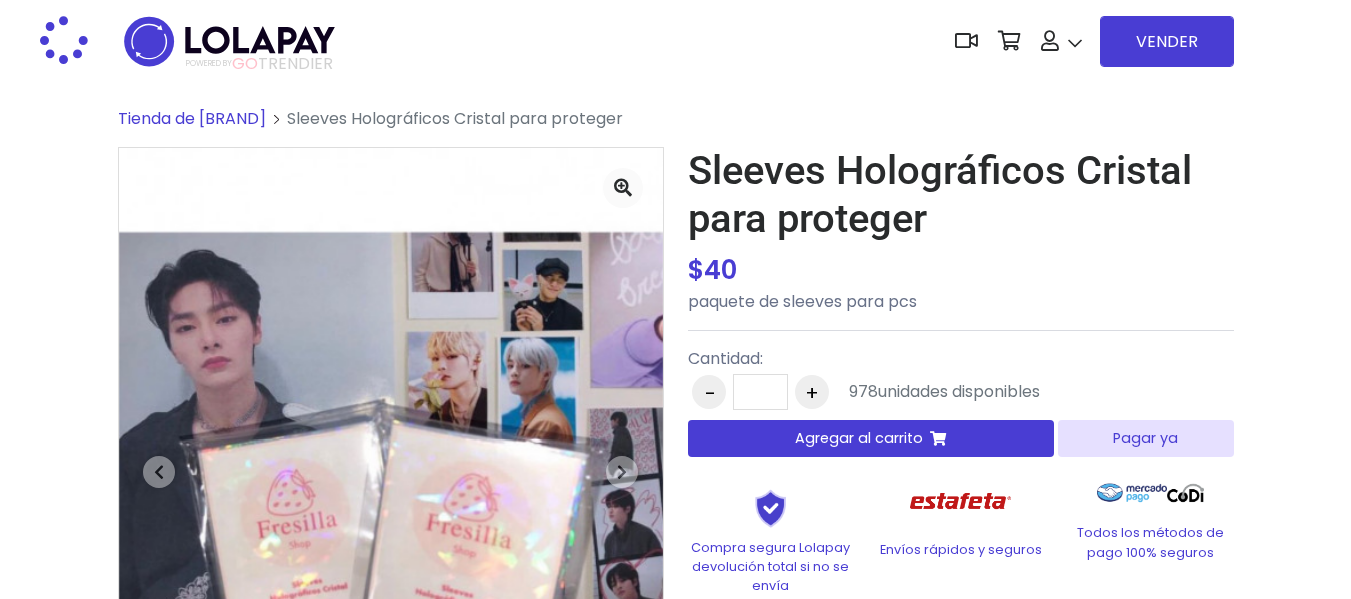 scroll, scrollTop: 0, scrollLeft: 0, axis: both 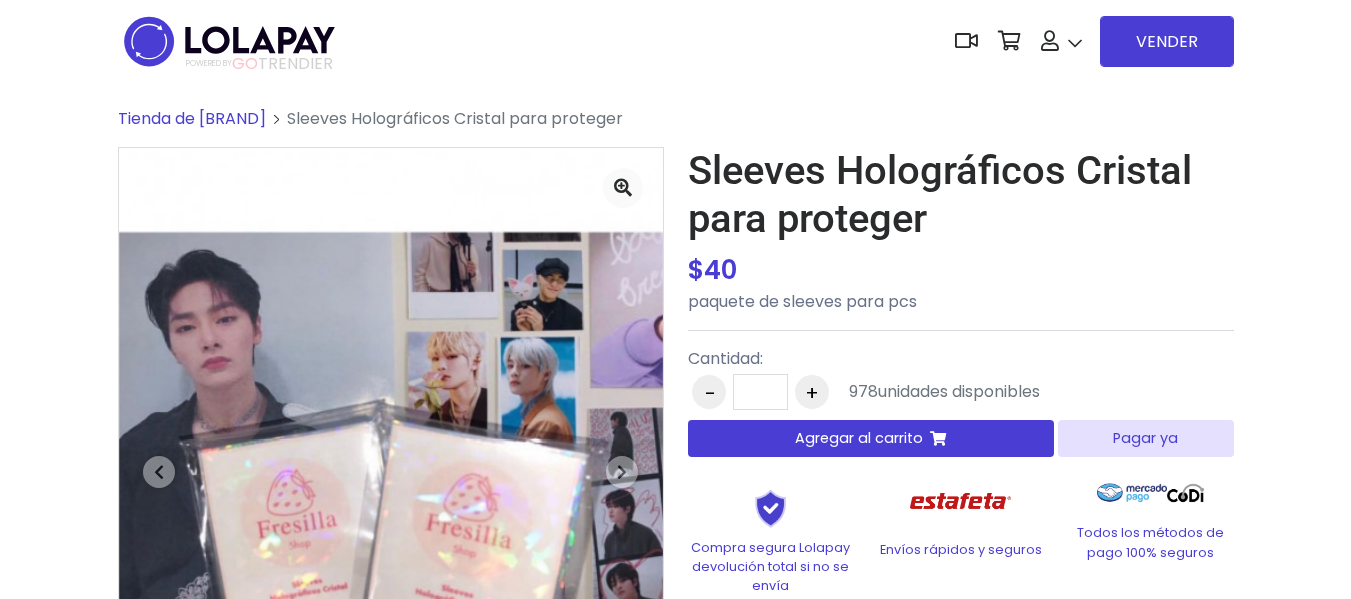 click on "Agregar al carrito" at bounding box center [859, 438] 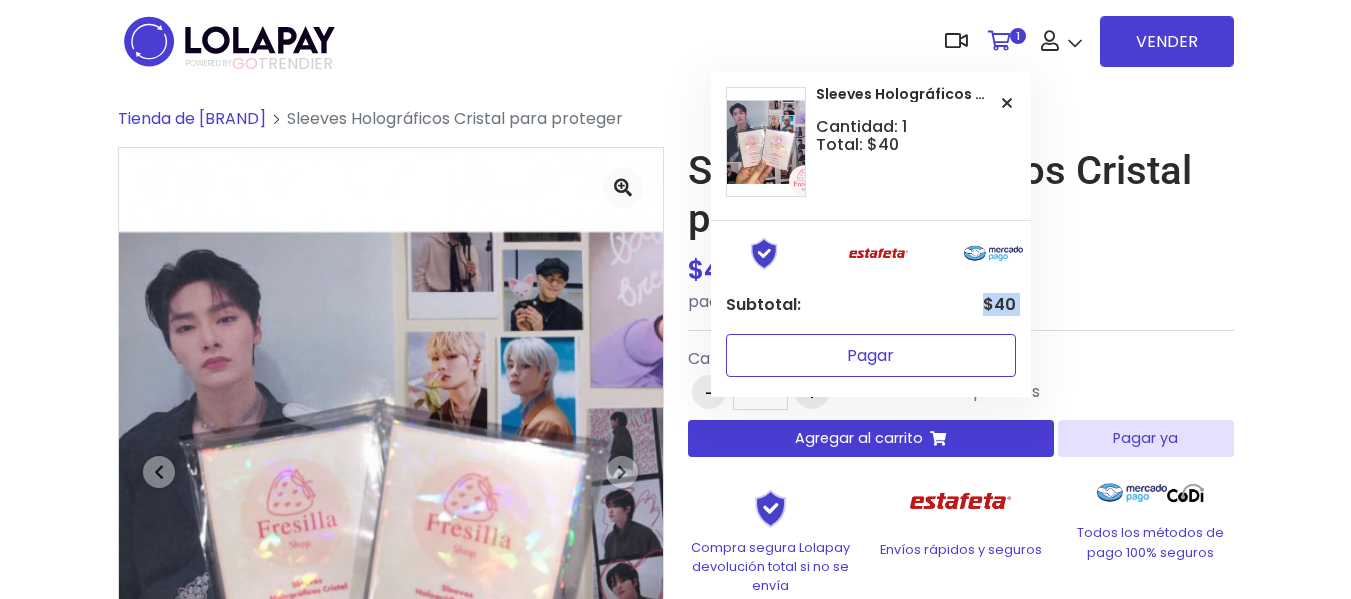 drag, startPoint x: 868, startPoint y: 325, endPoint x: 860, endPoint y: 342, distance: 18.788294 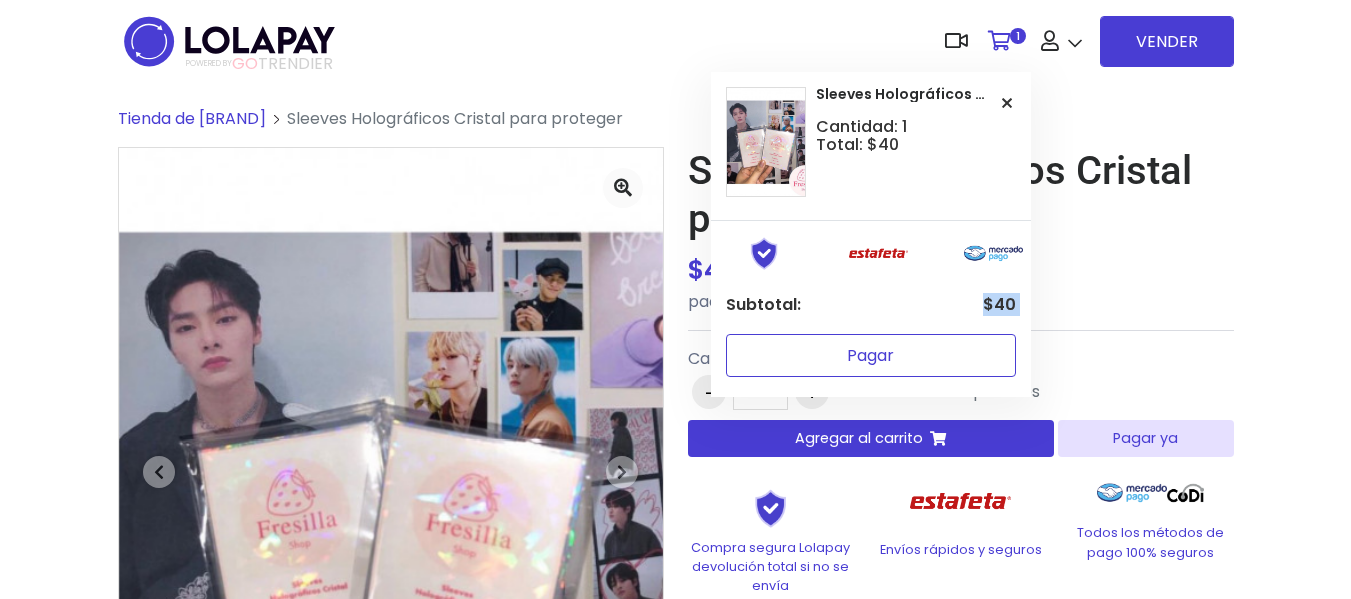 click on "Pagar" at bounding box center [871, 355] 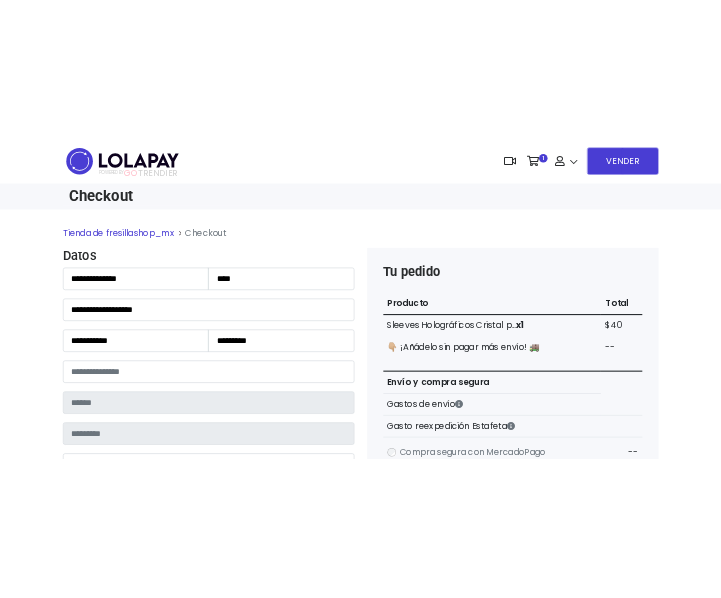 scroll, scrollTop: 0, scrollLeft: 0, axis: both 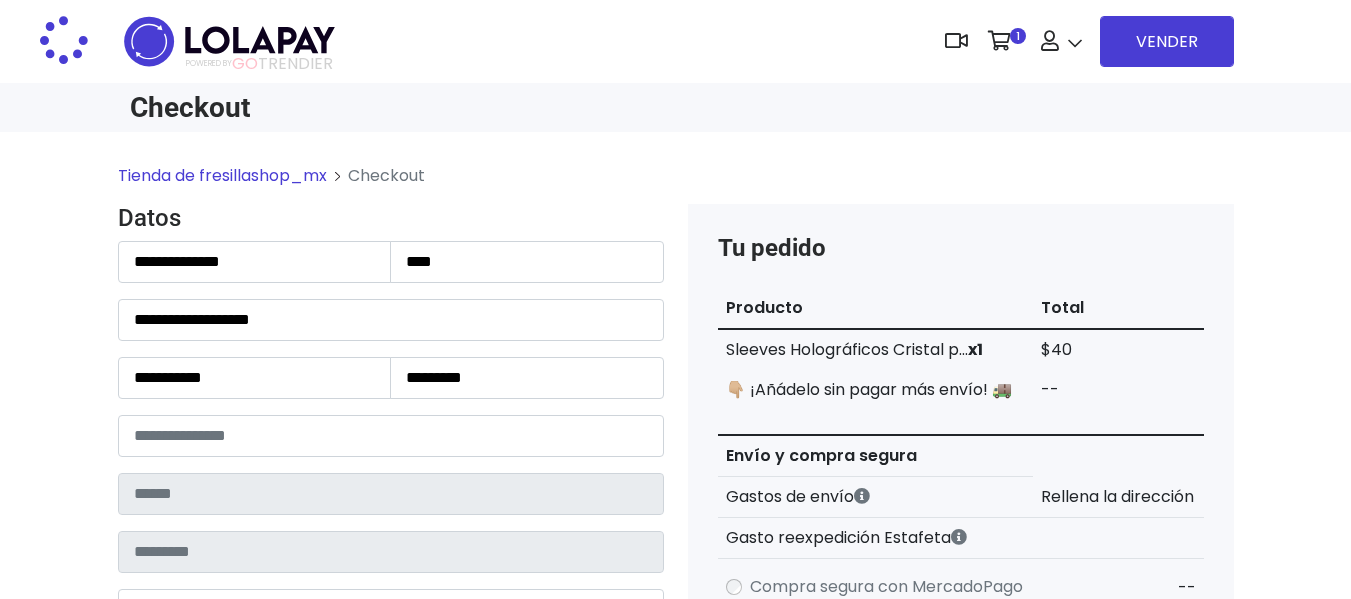 type on "**********" 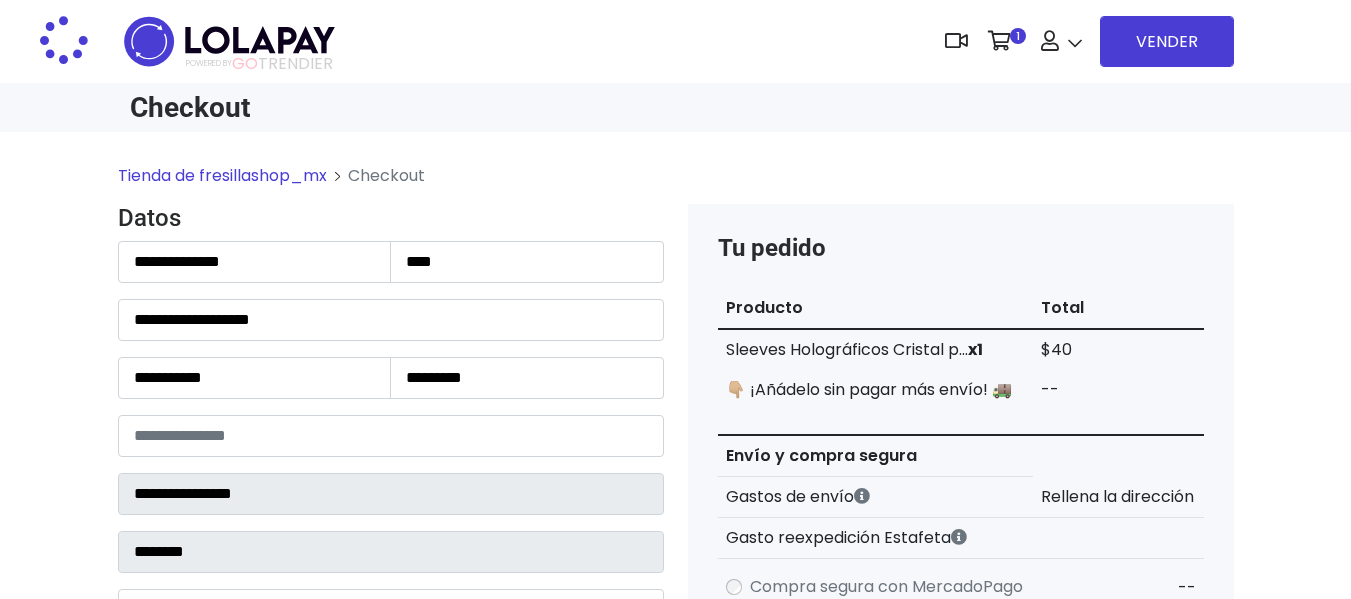 select on "**********" 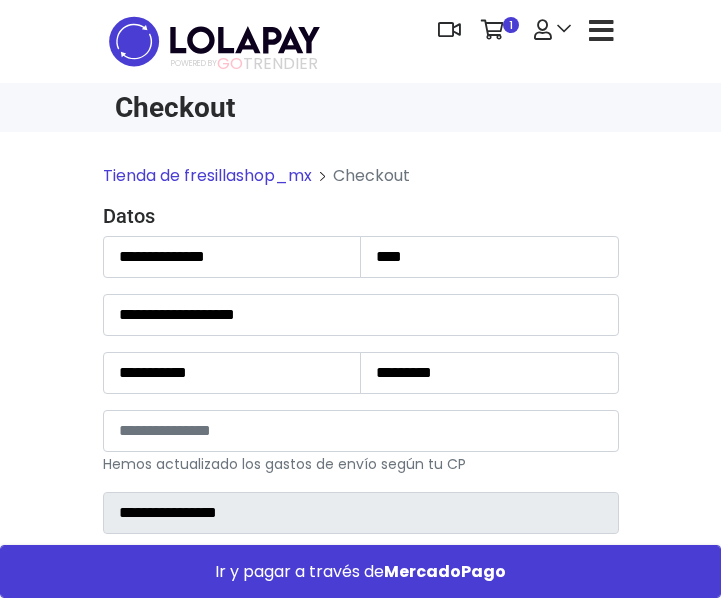 scroll, scrollTop: 200, scrollLeft: 0, axis: vertical 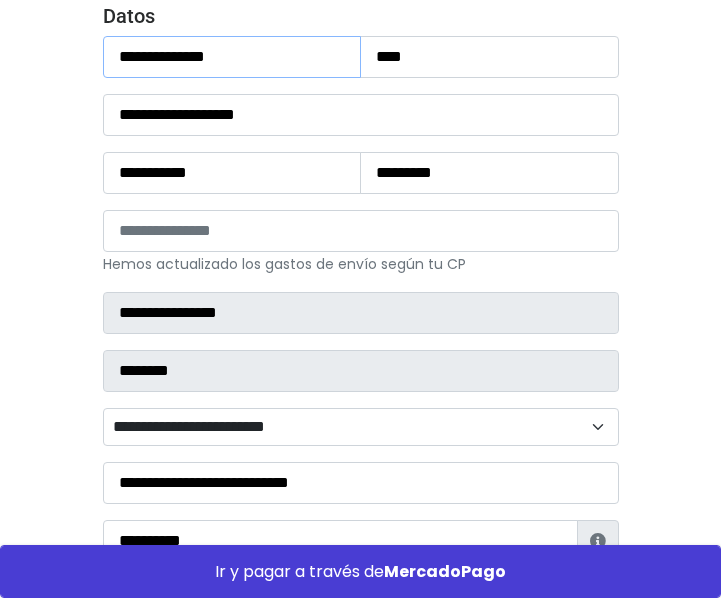 click on "**********" at bounding box center (232, 57) 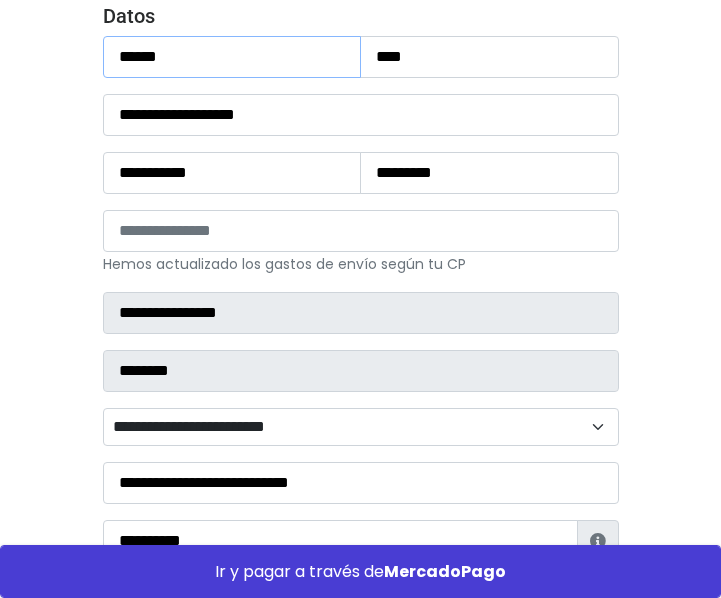 type on "******" 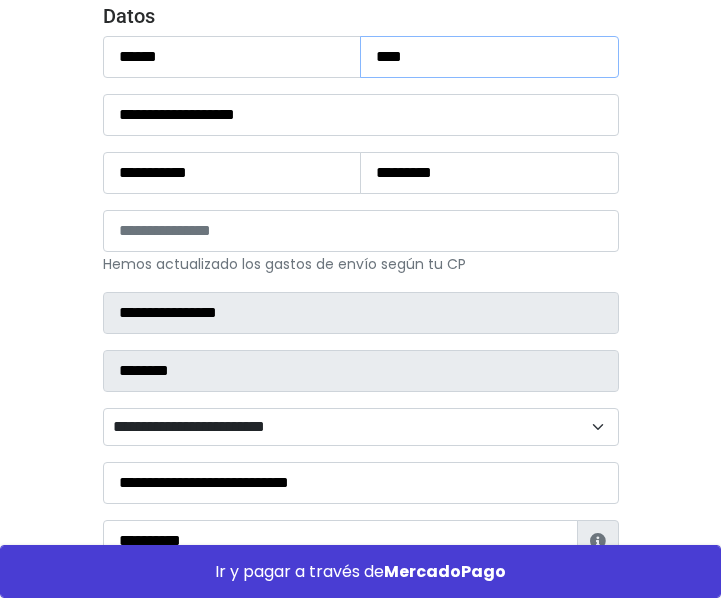 click on "****" at bounding box center [489, 57] 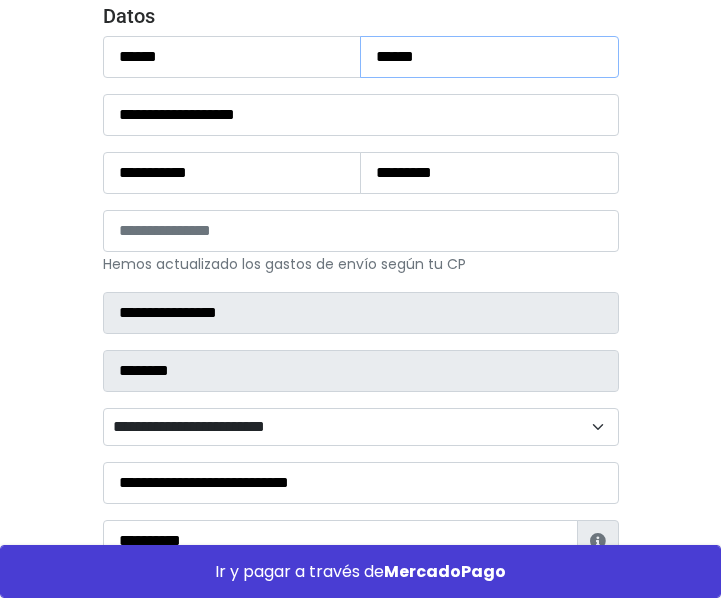 type on "******" 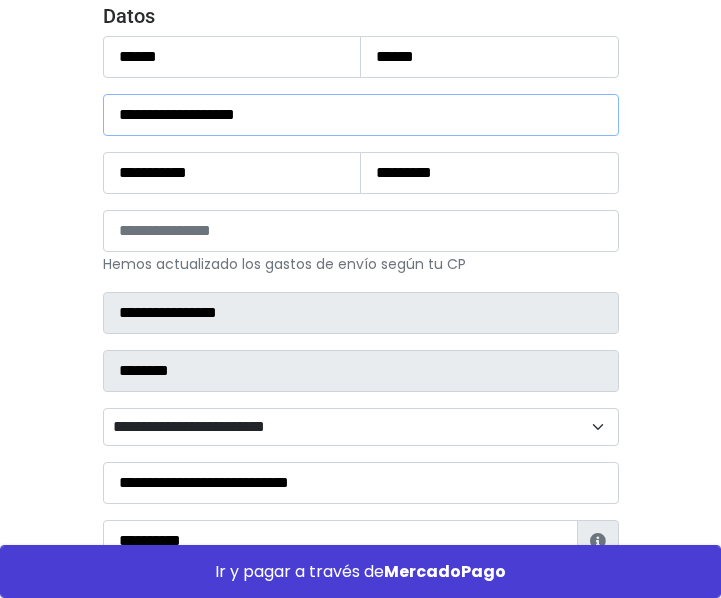 click on "**********" at bounding box center [361, 115] 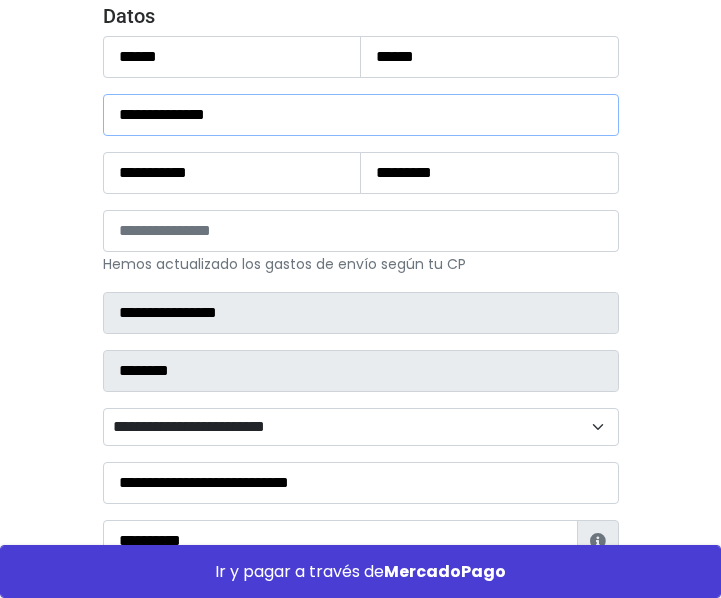 type on "**********" 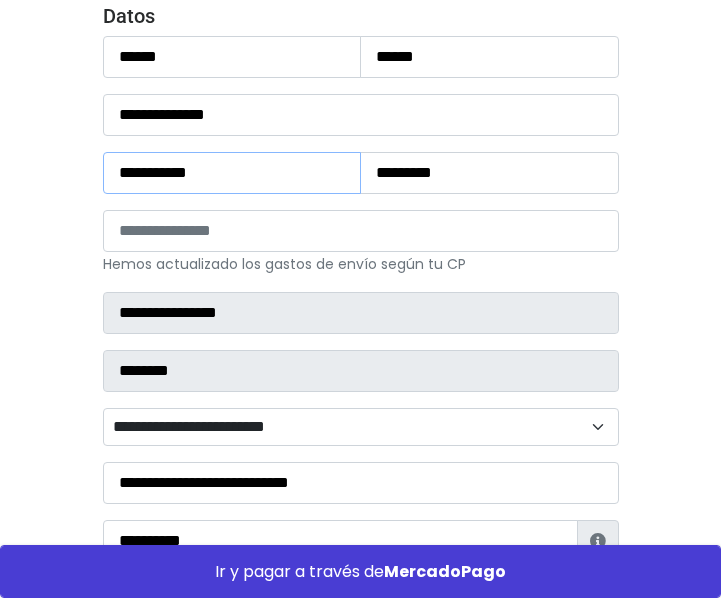 click on "**********" at bounding box center (232, 173) 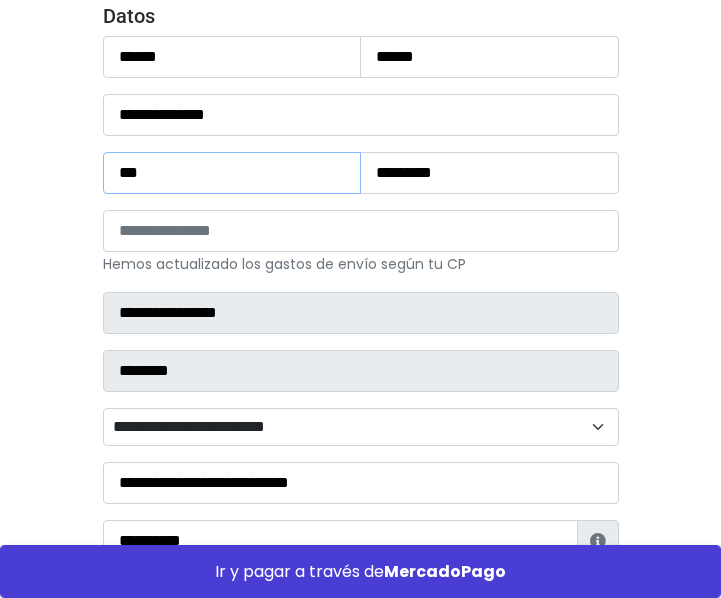 type on "***" 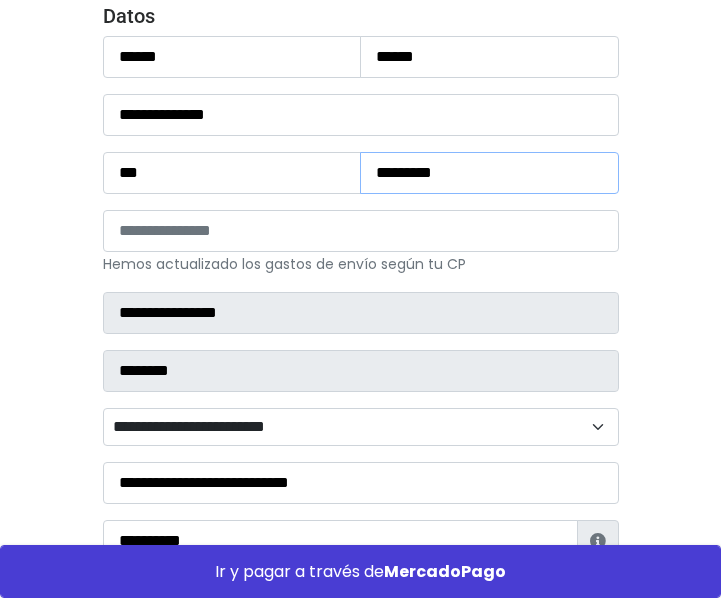 click on "*********" at bounding box center (489, 173) 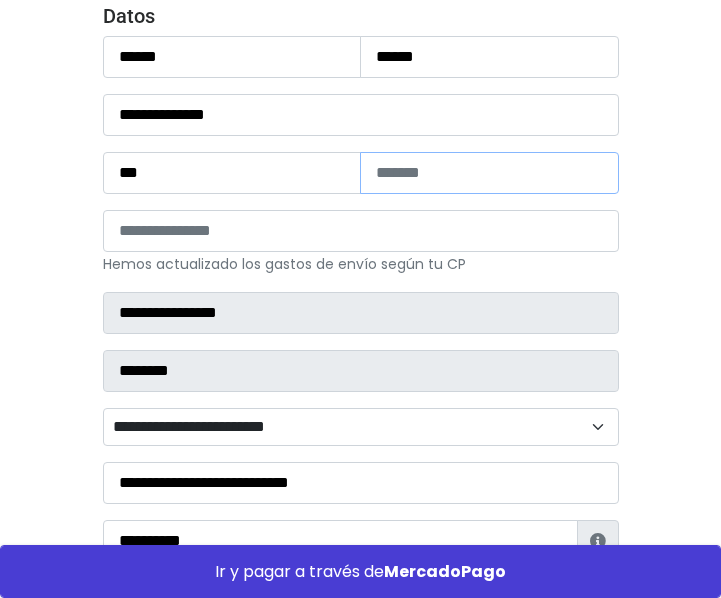type 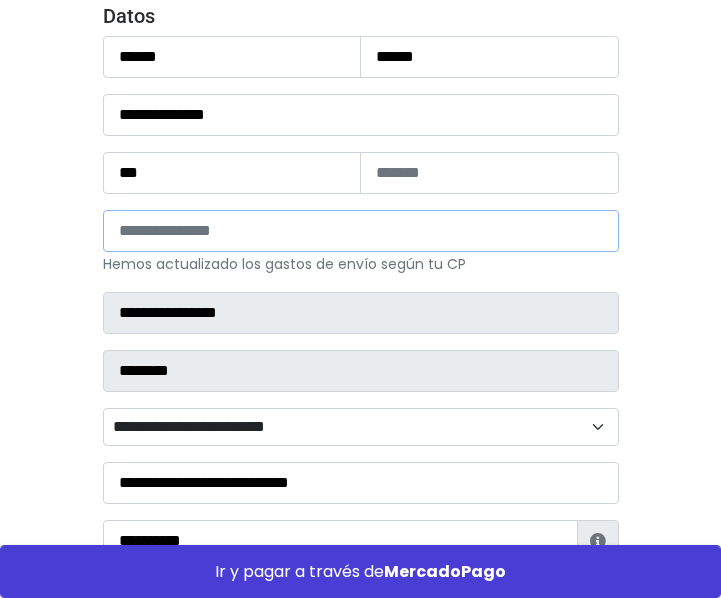 click on "*****" at bounding box center [361, 231] 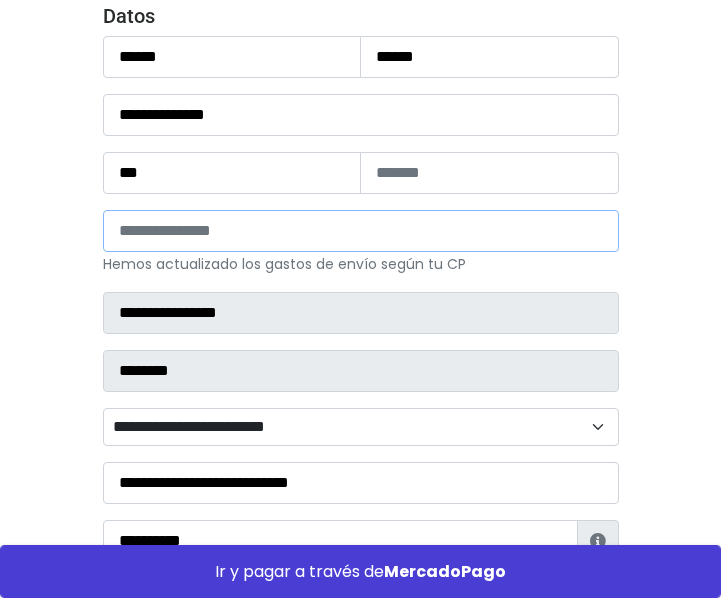 type on "*****" 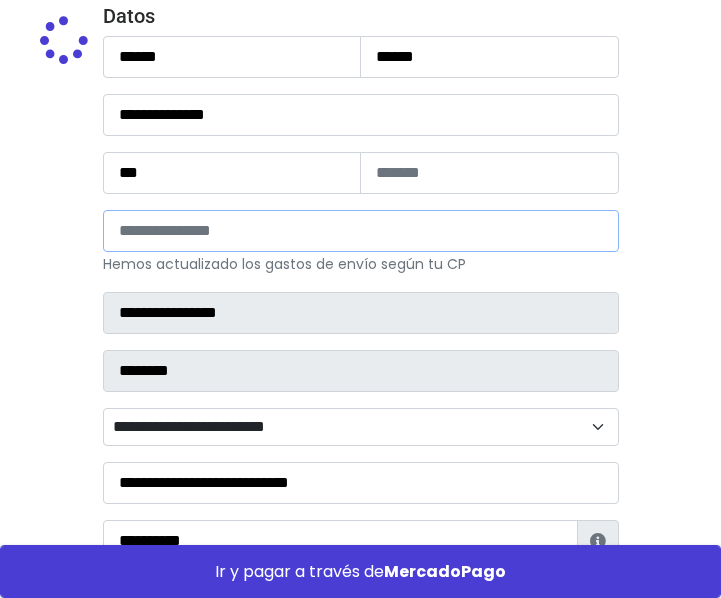 type on "*******" 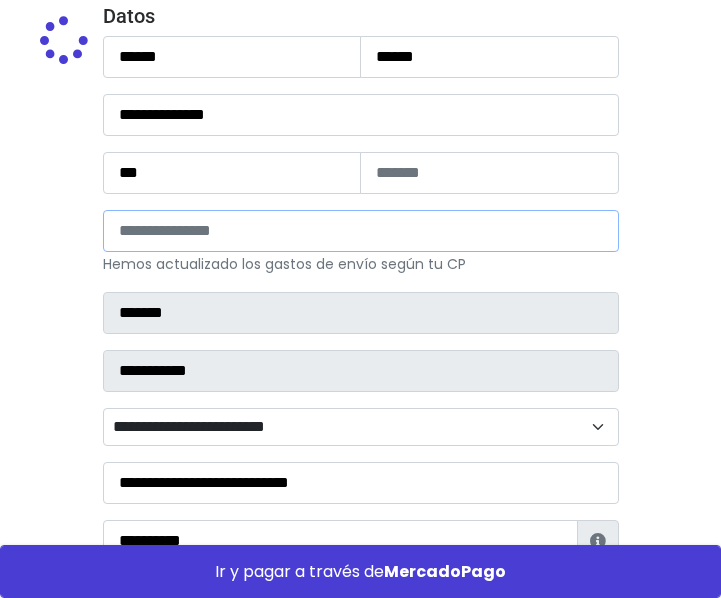 select 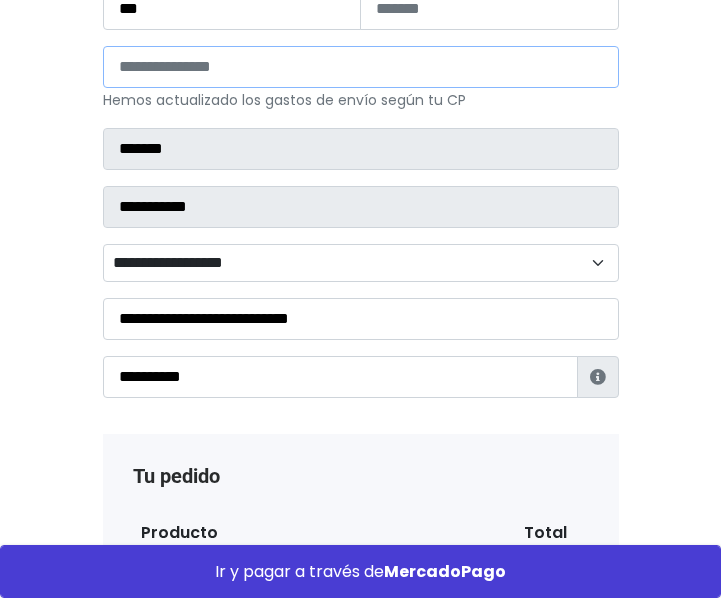 scroll, scrollTop: 400, scrollLeft: 0, axis: vertical 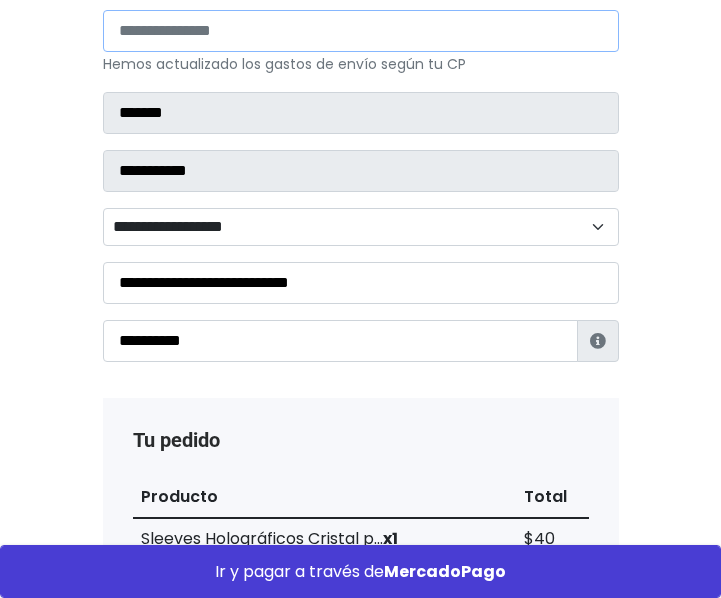 type on "*****" 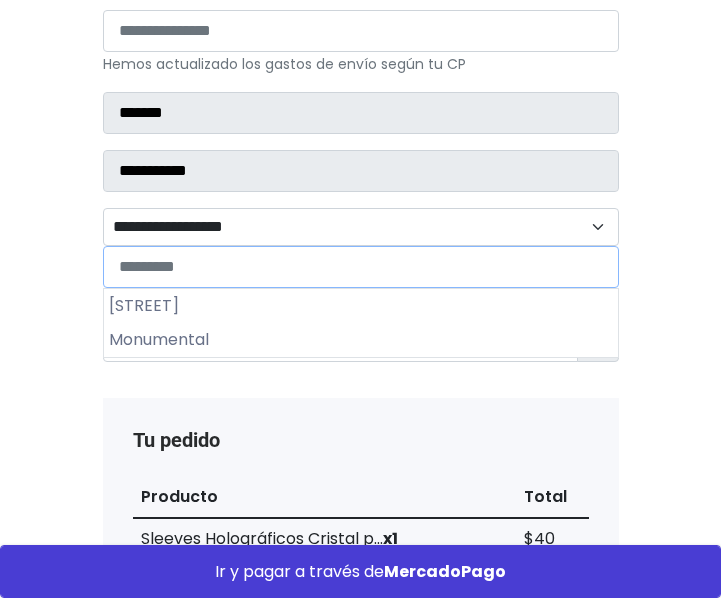 click on "**********" at bounding box center (361, 227) 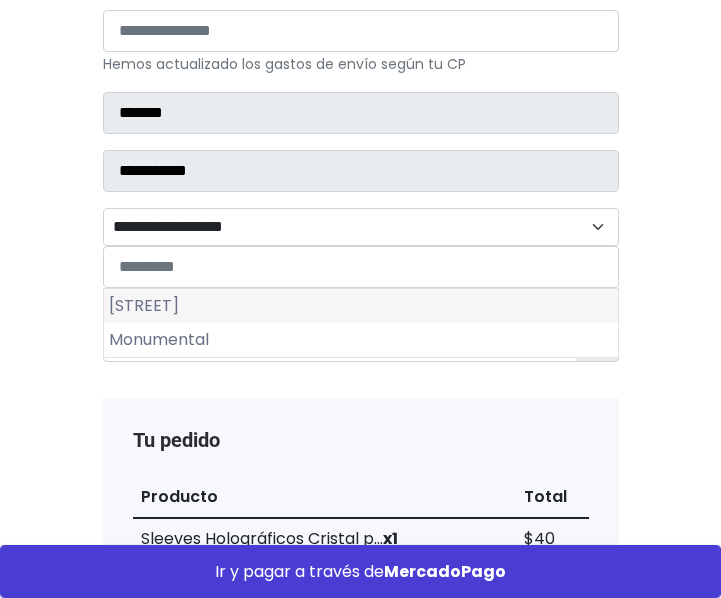 click on "Belisario Domínguez" at bounding box center (361, 306) 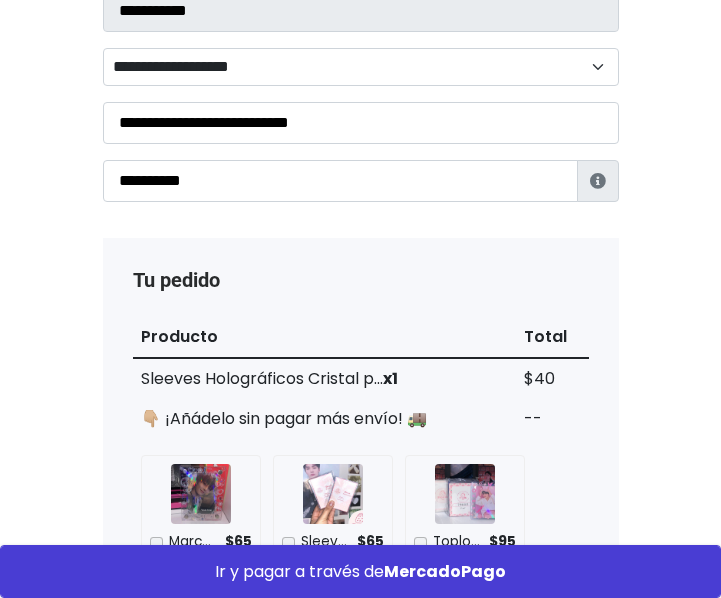 scroll, scrollTop: 600, scrollLeft: 0, axis: vertical 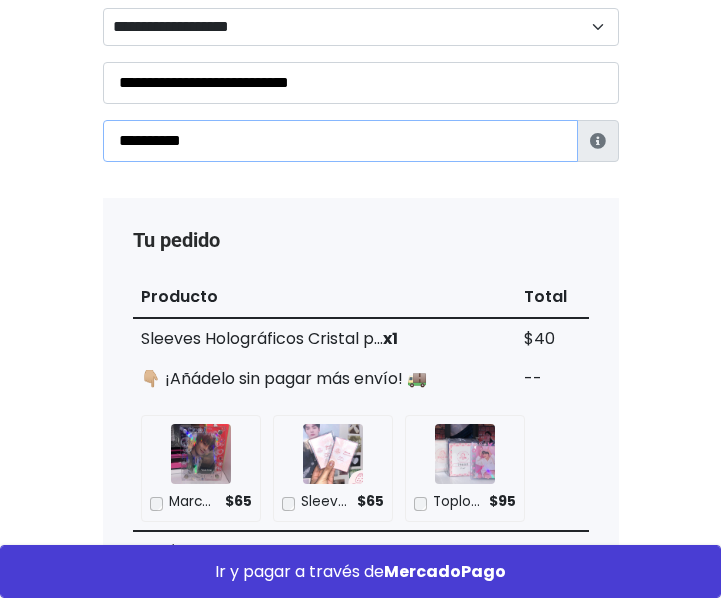 click on "**********" at bounding box center [340, 141] 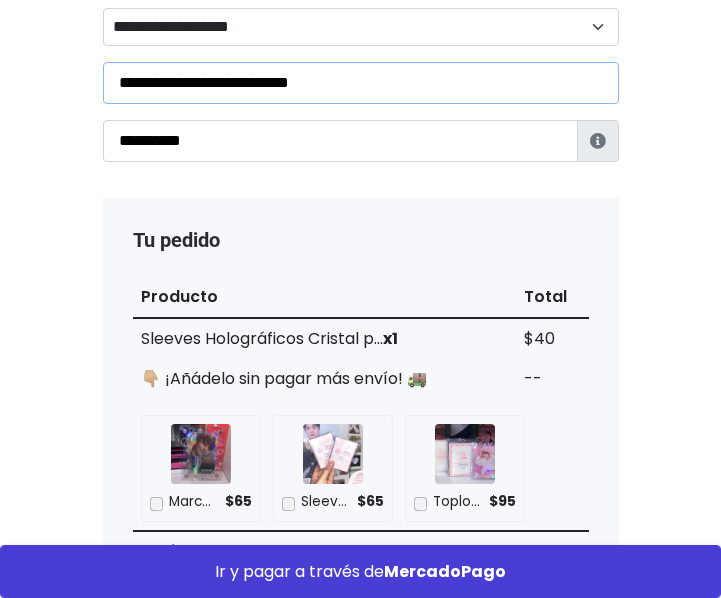 click on "**********" at bounding box center (361, 83) 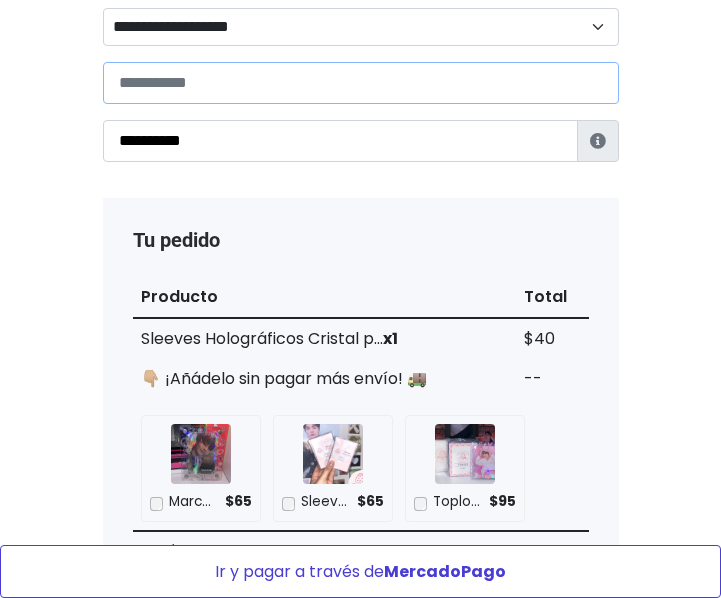 type 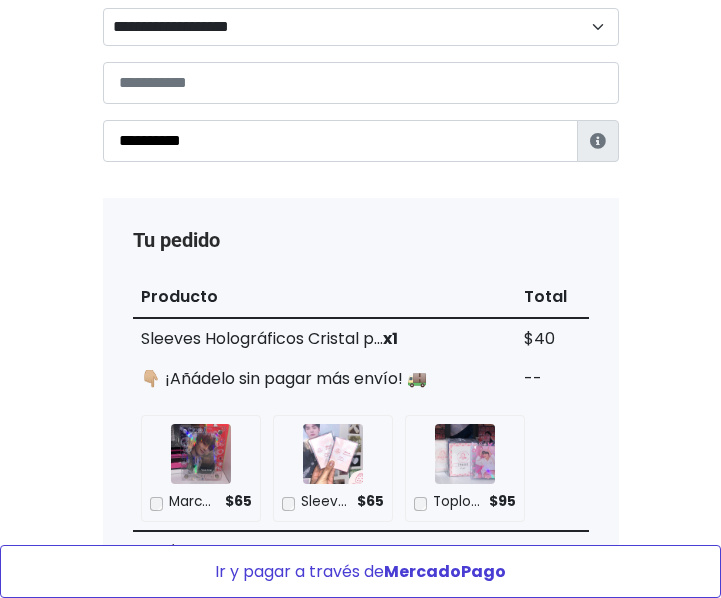 click on "Ir y pagar a través de  MercadoPago" at bounding box center [360, 571] 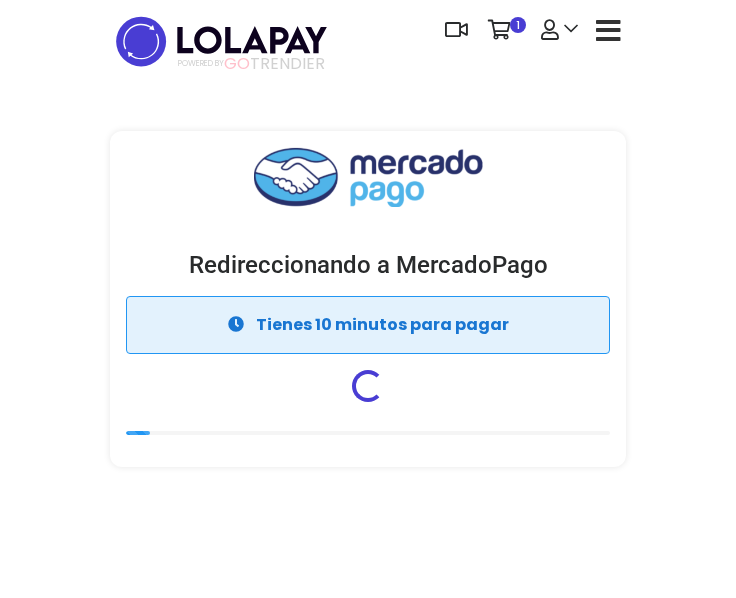 scroll, scrollTop: 0, scrollLeft: 0, axis: both 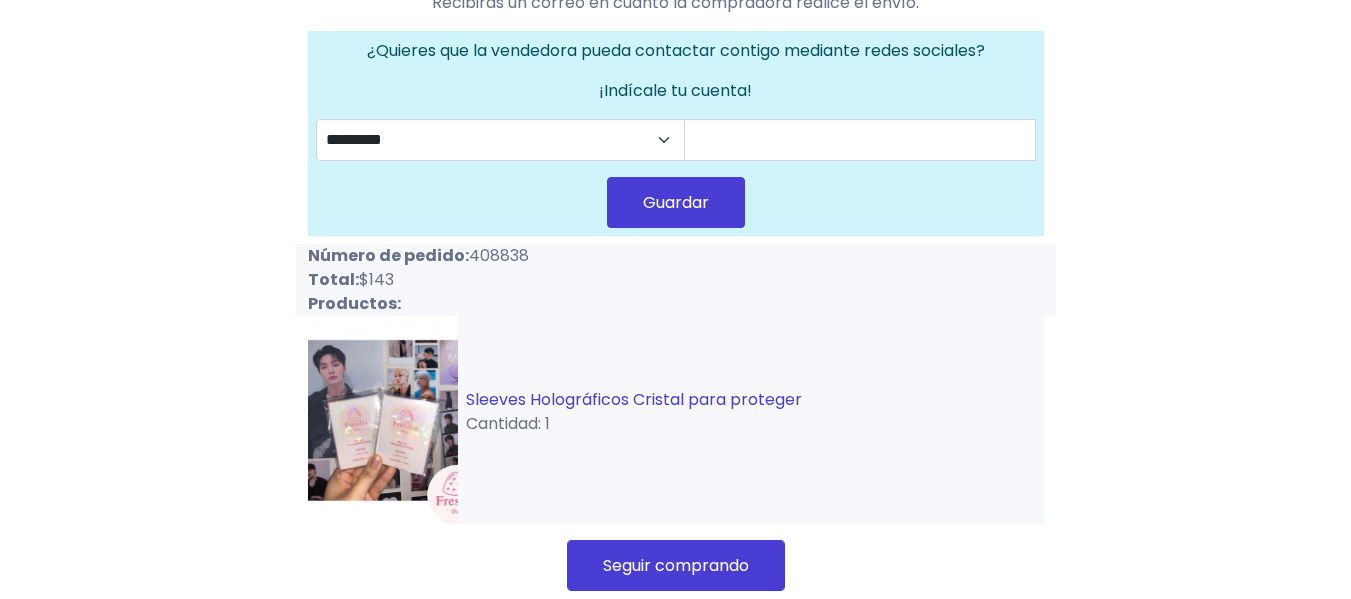 click on "Sleeves Holográficos Cristal para proteger" at bounding box center (634, 399) 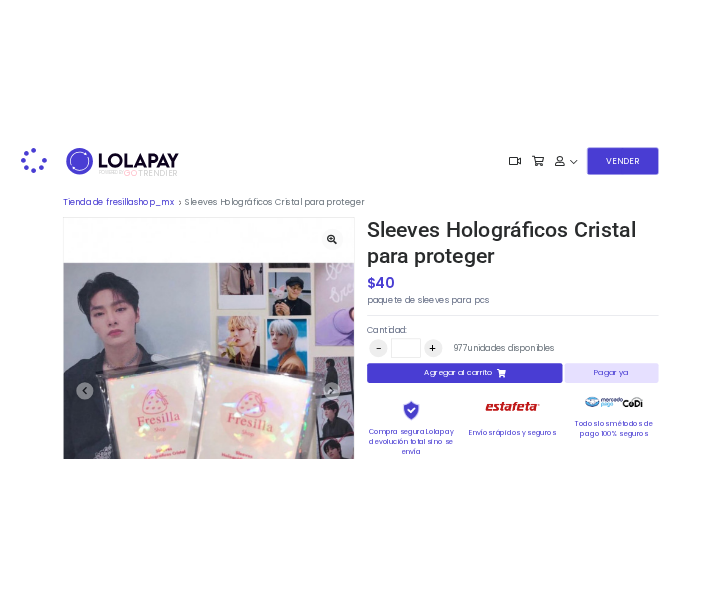 scroll, scrollTop: 0, scrollLeft: 0, axis: both 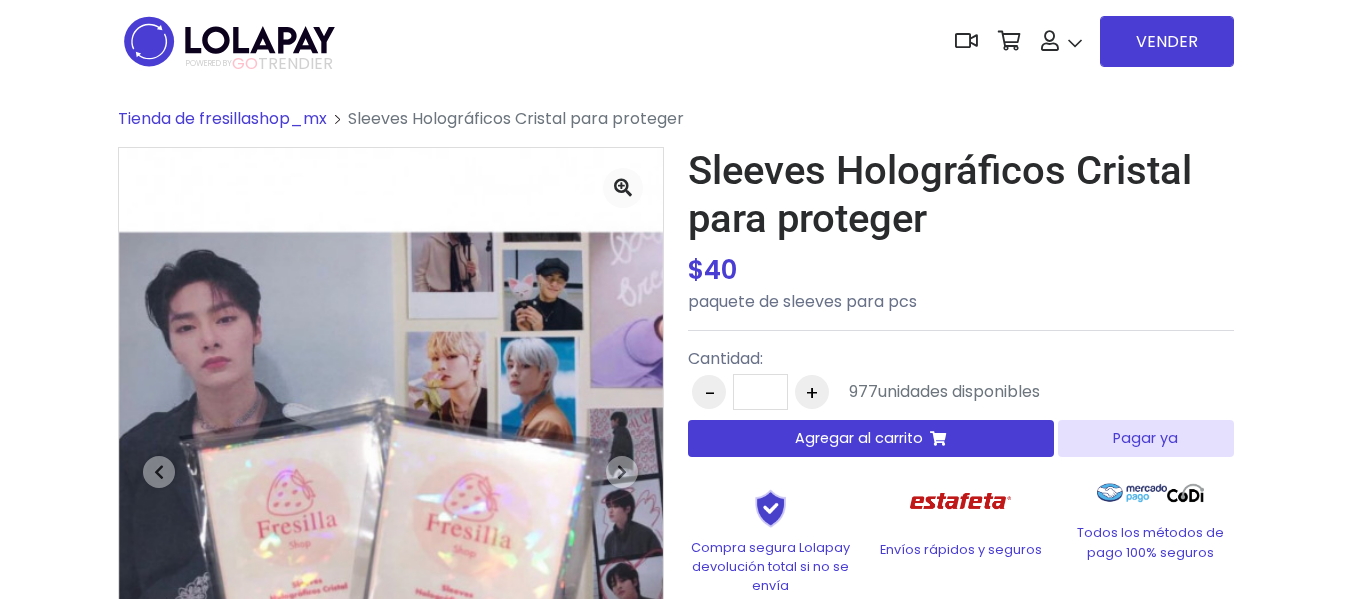 click on "Agregar al carrito" at bounding box center [871, 438] 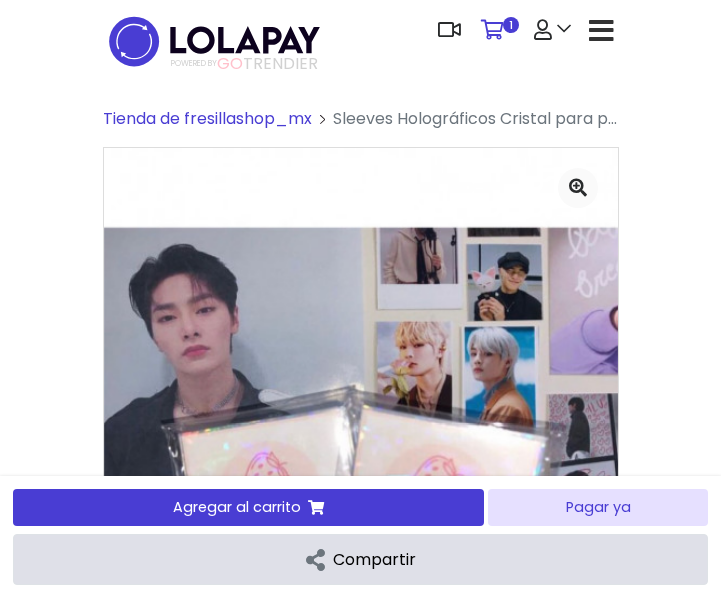 click on "1" at bounding box center (497, 30) 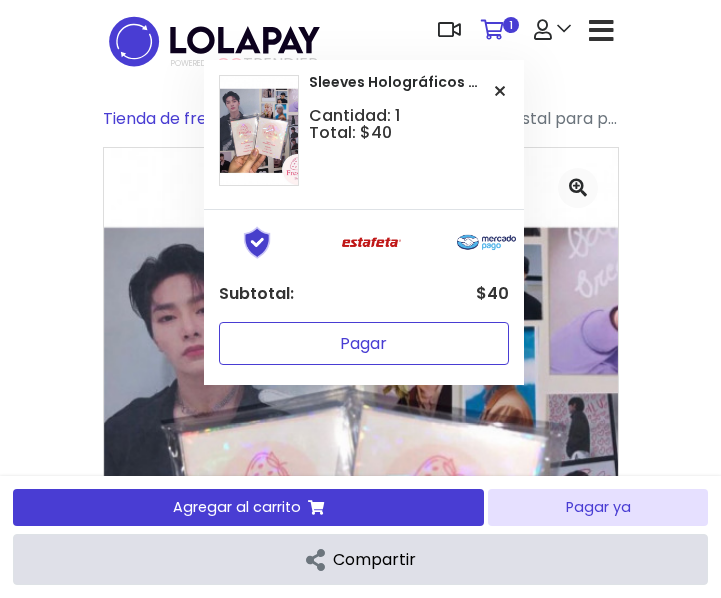 click on "Pagar" at bounding box center [364, 343] 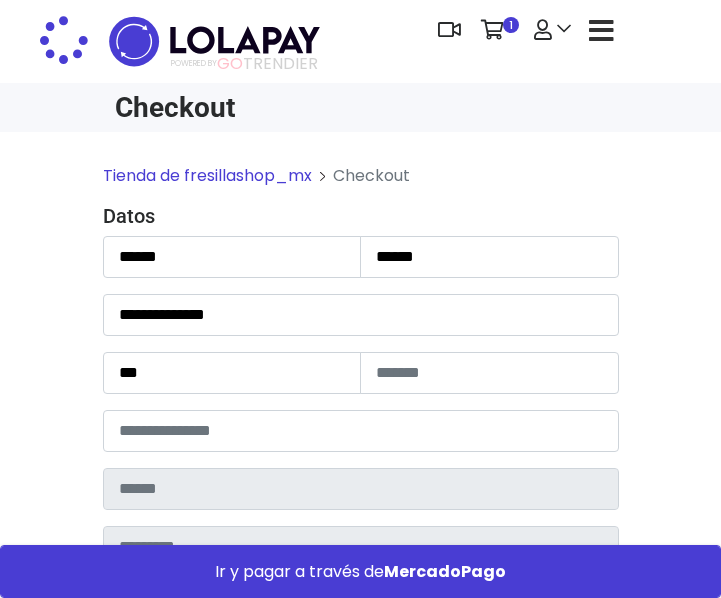 scroll, scrollTop: 0, scrollLeft: 0, axis: both 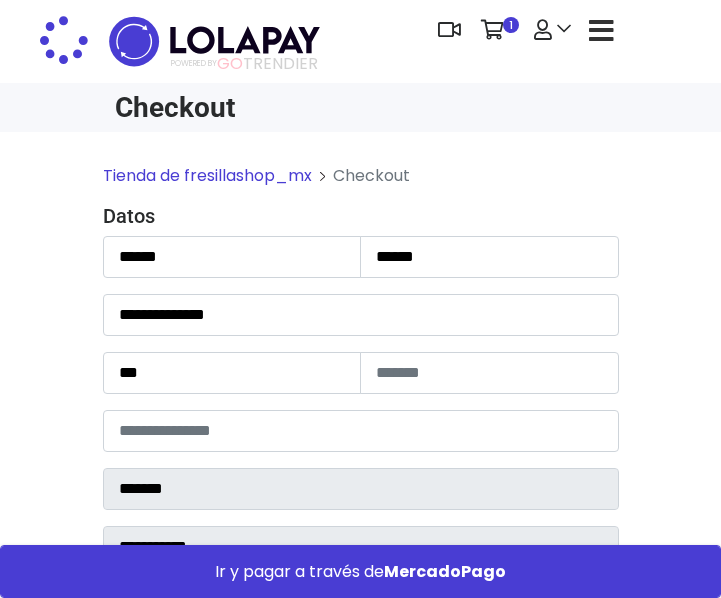 select on "**********" 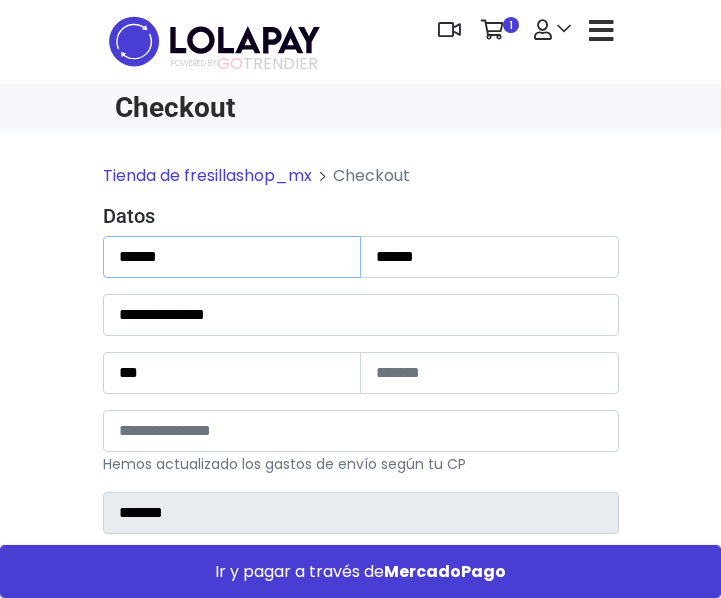 click on "******" at bounding box center (232, 257) 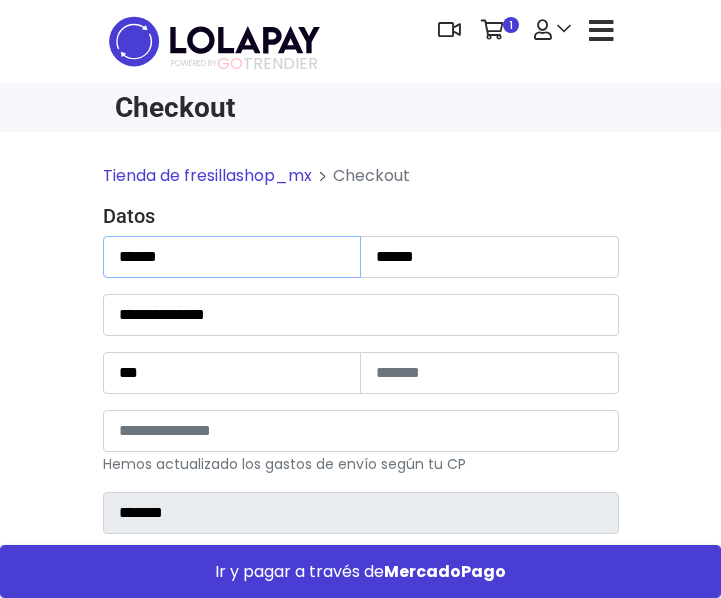 type on "******" 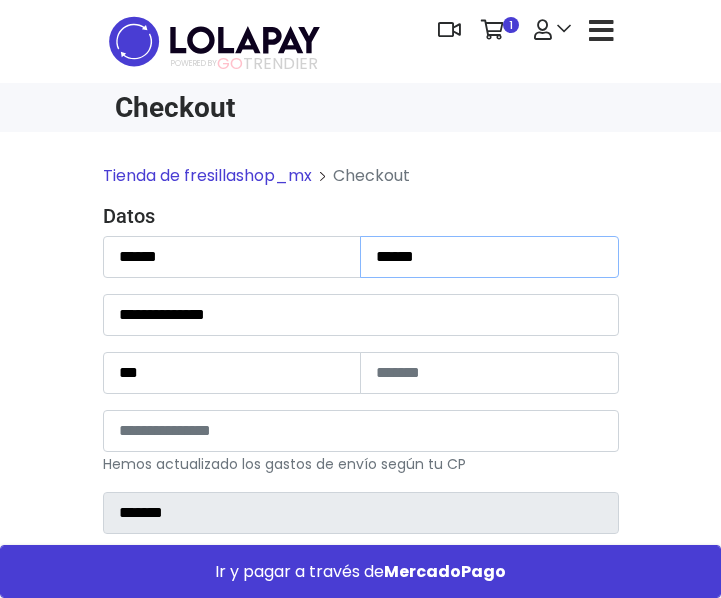 click on "******" at bounding box center (489, 257) 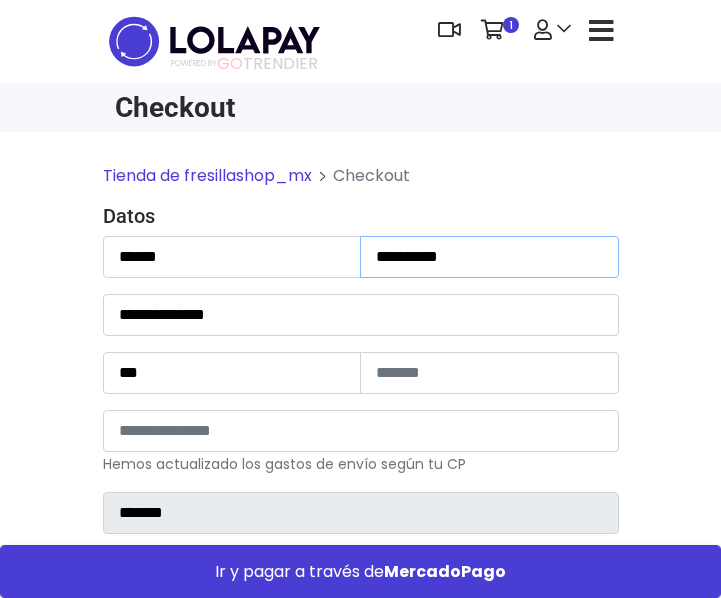 type on "**********" 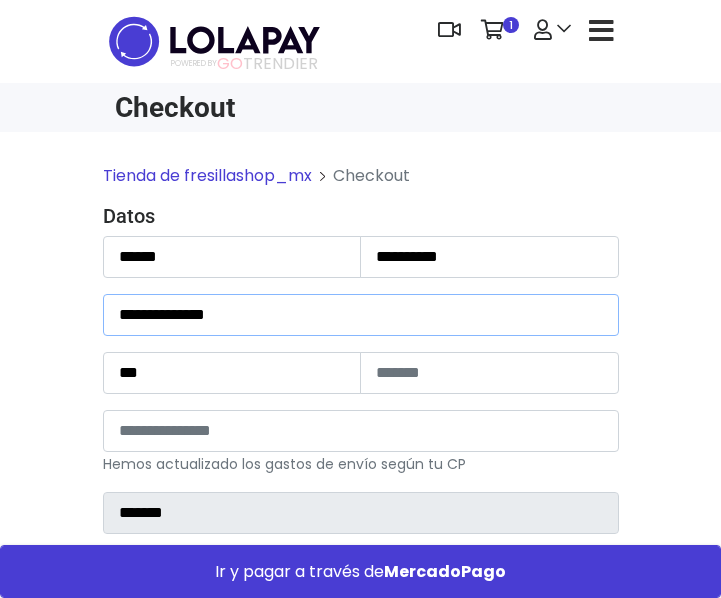 click on "**********" at bounding box center [361, 315] 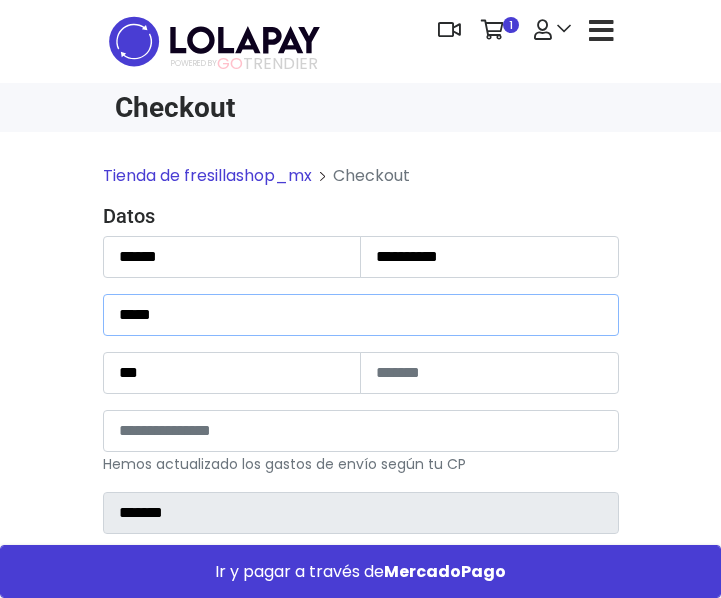 type on "*****" 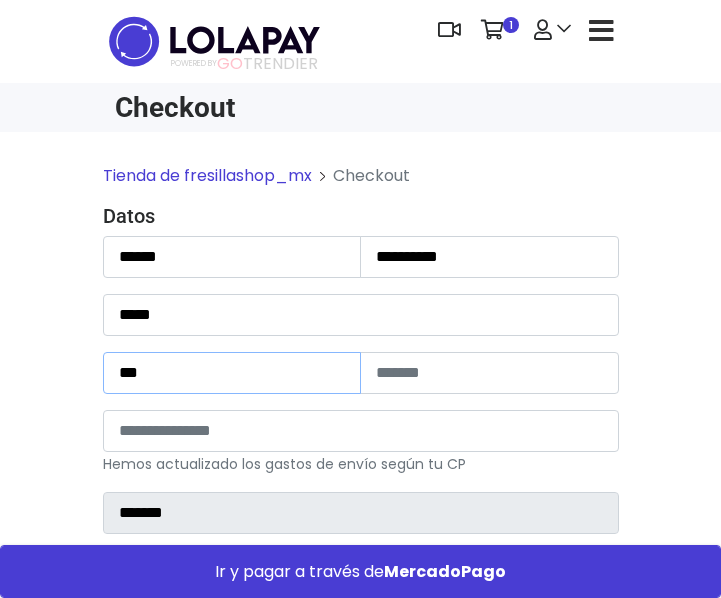 click on "***" at bounding box center (232, 373) 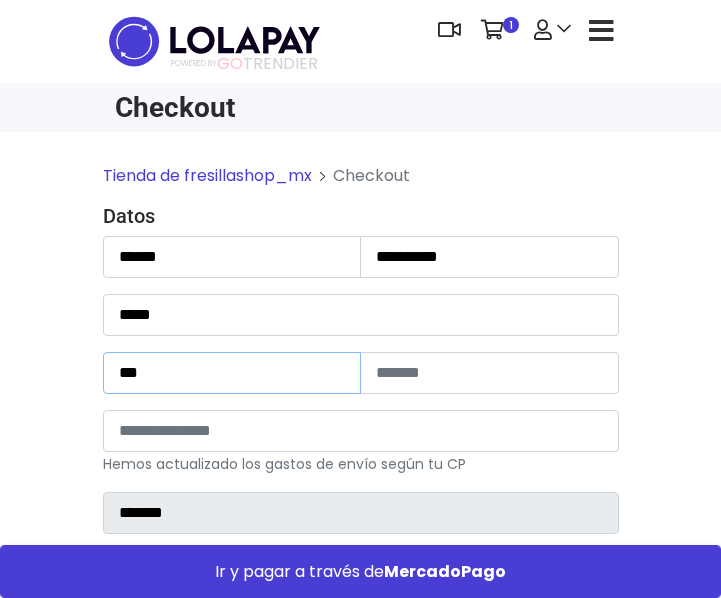type on "***" 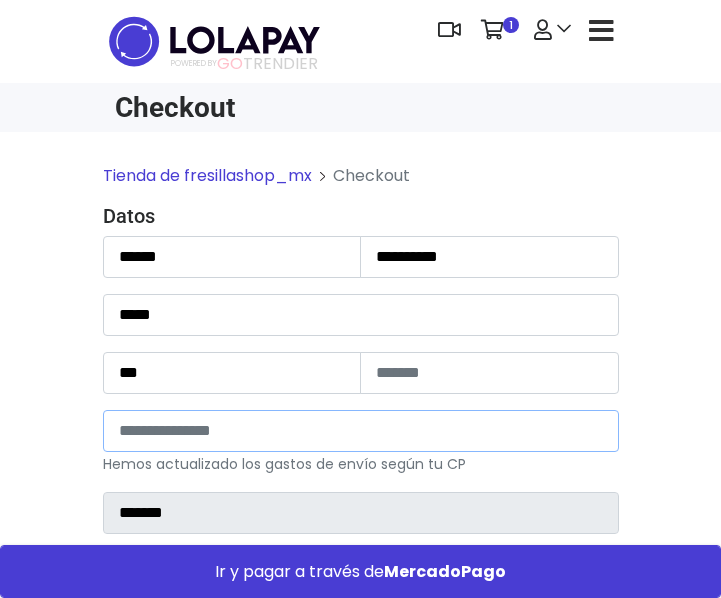 click on "*****" at bounding box center (361, 431) 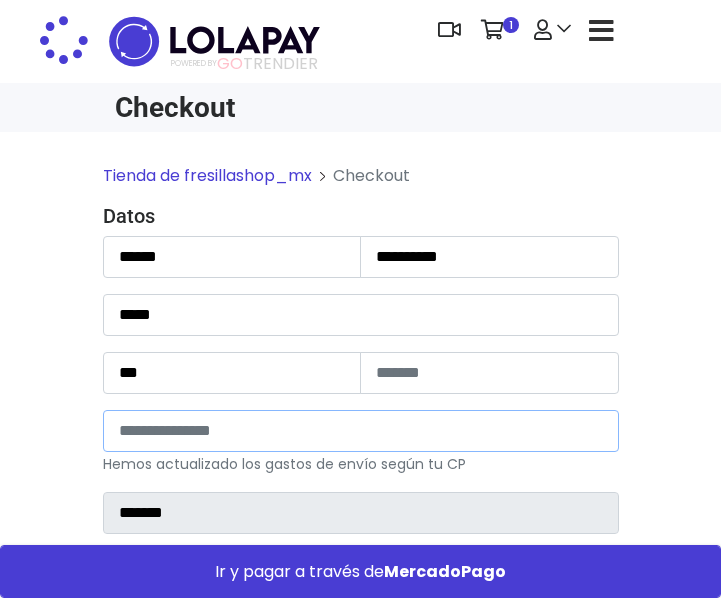 type on "**********" 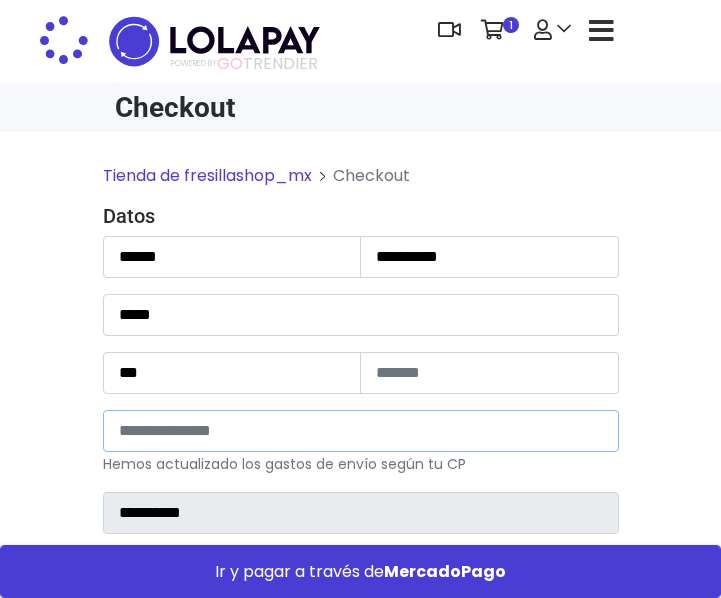 select 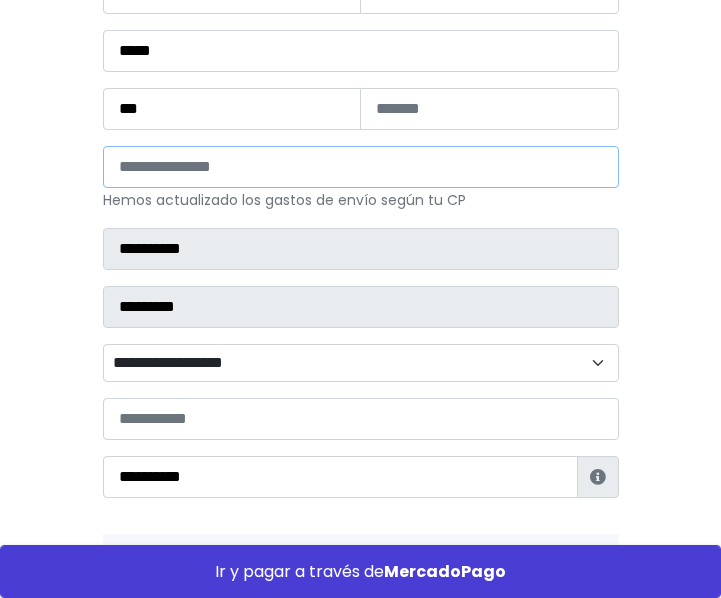 scroll, scrollTop: 300, scrollLeft: 0, axis: vertical 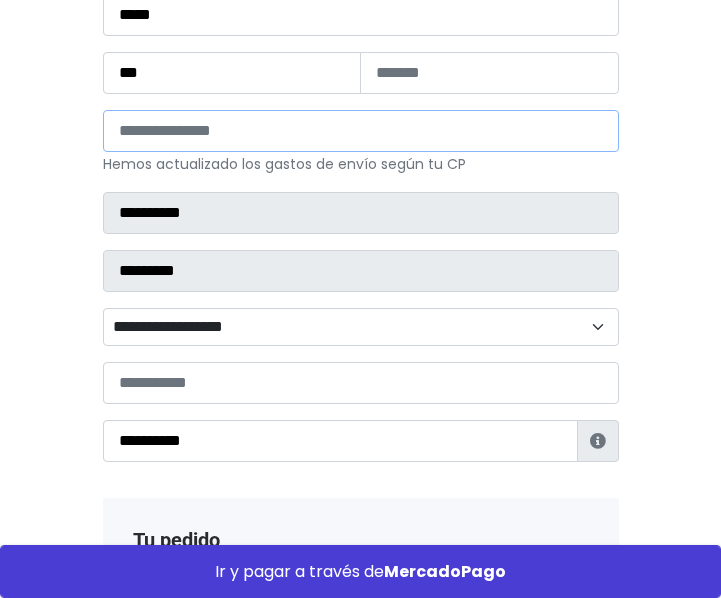 type on "*****" 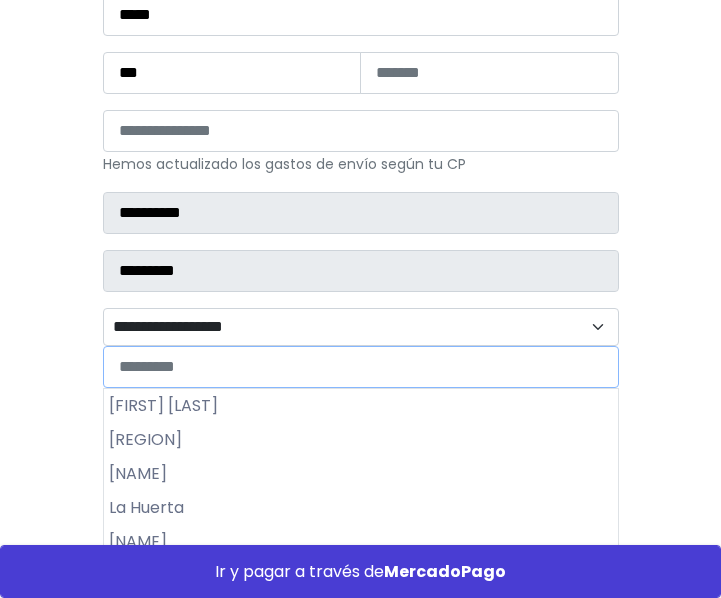 click on "**********" at bounding box center (361, 327) 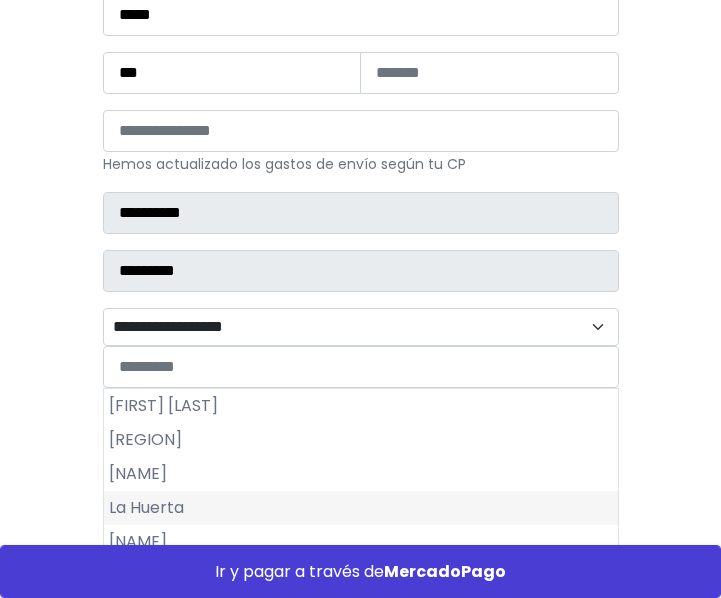 click on "La Huerta" at bounding box center (361, 508) 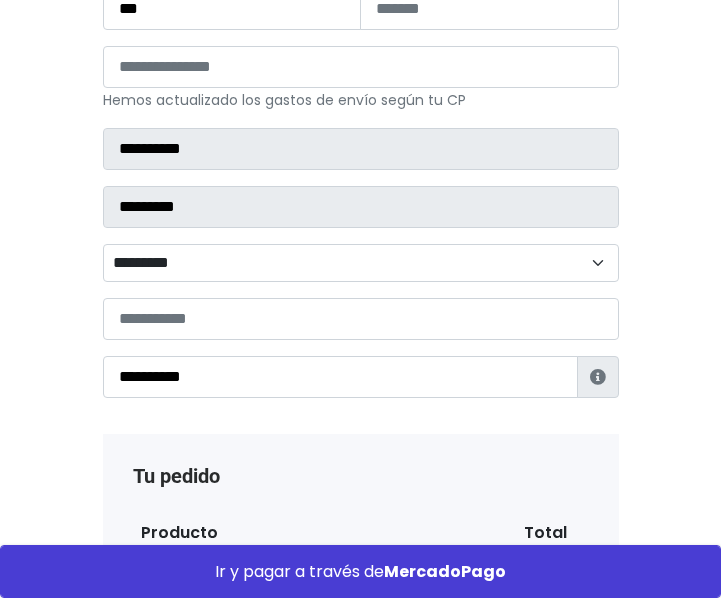 scroll, scrollTop: 400, scrollLeft: 0, axis: vertical 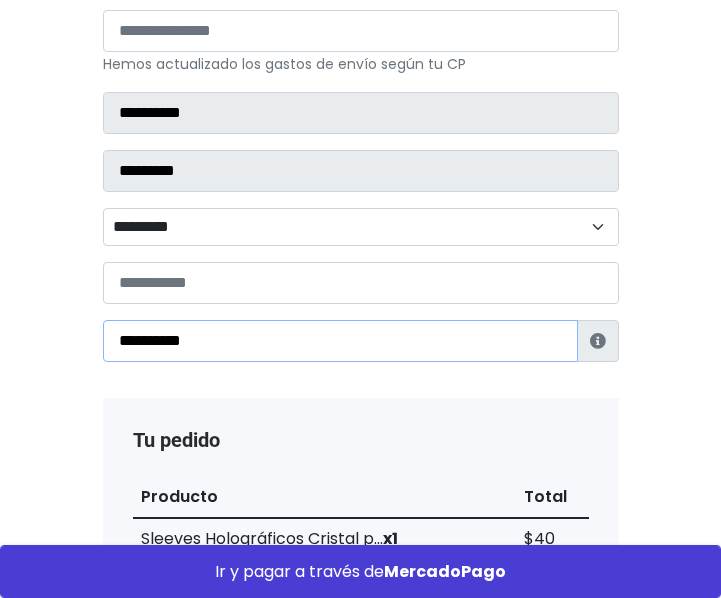 click on "**********" at bounding box center (340, 341) 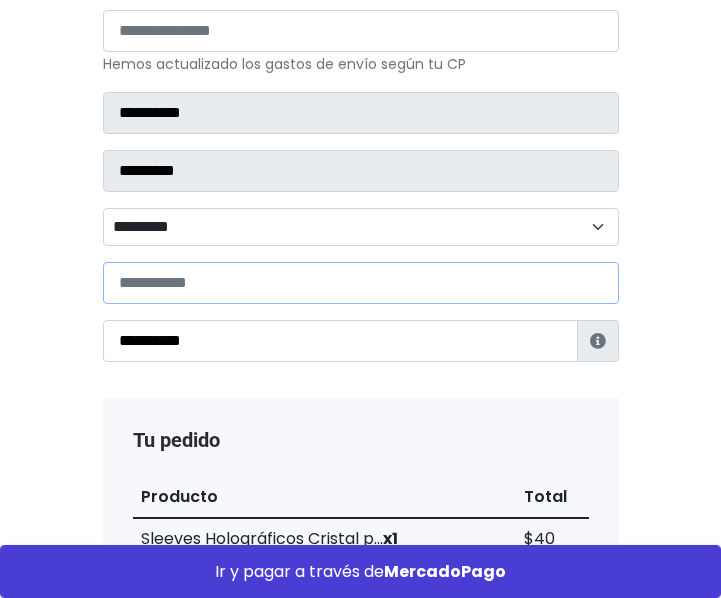 click at bounding box center (361, 283) 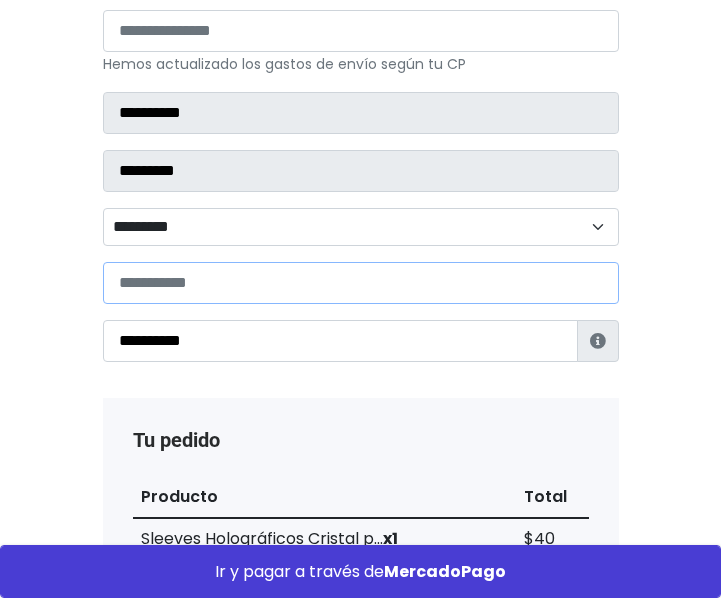 paste on "**********" 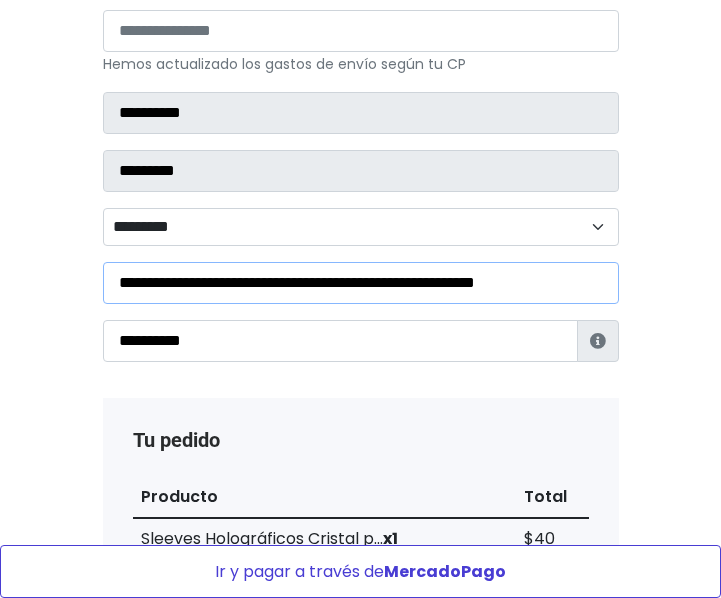 type on "**********" 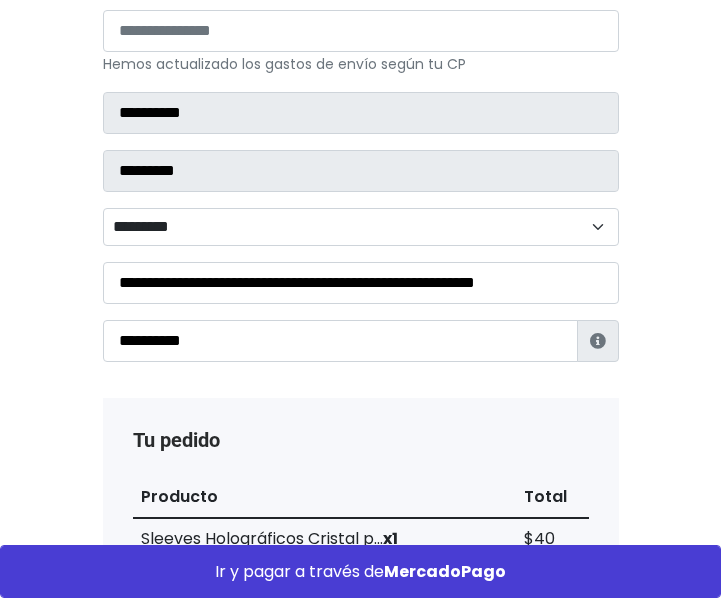 click on "Ir y pagar a través de  MercadoPago" at bounding box center [360, 571] 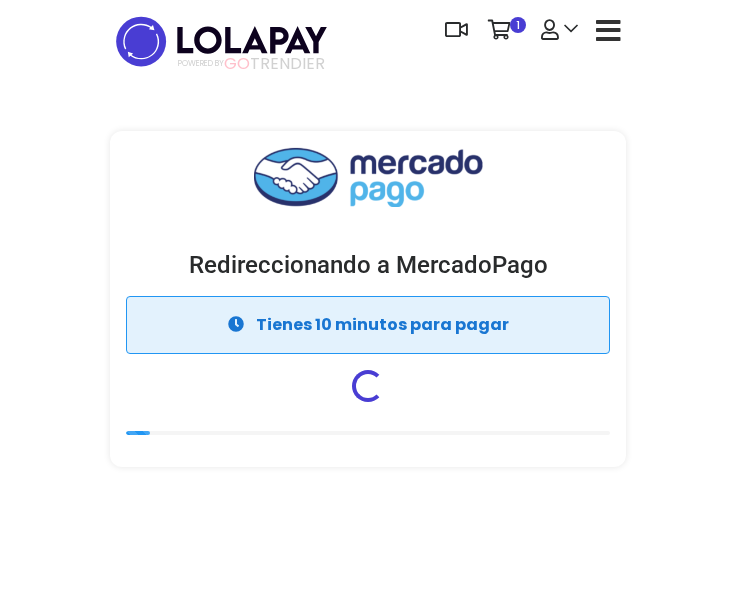 scroll, scrollTop: 0, scrollLeft: 0, axis: both 